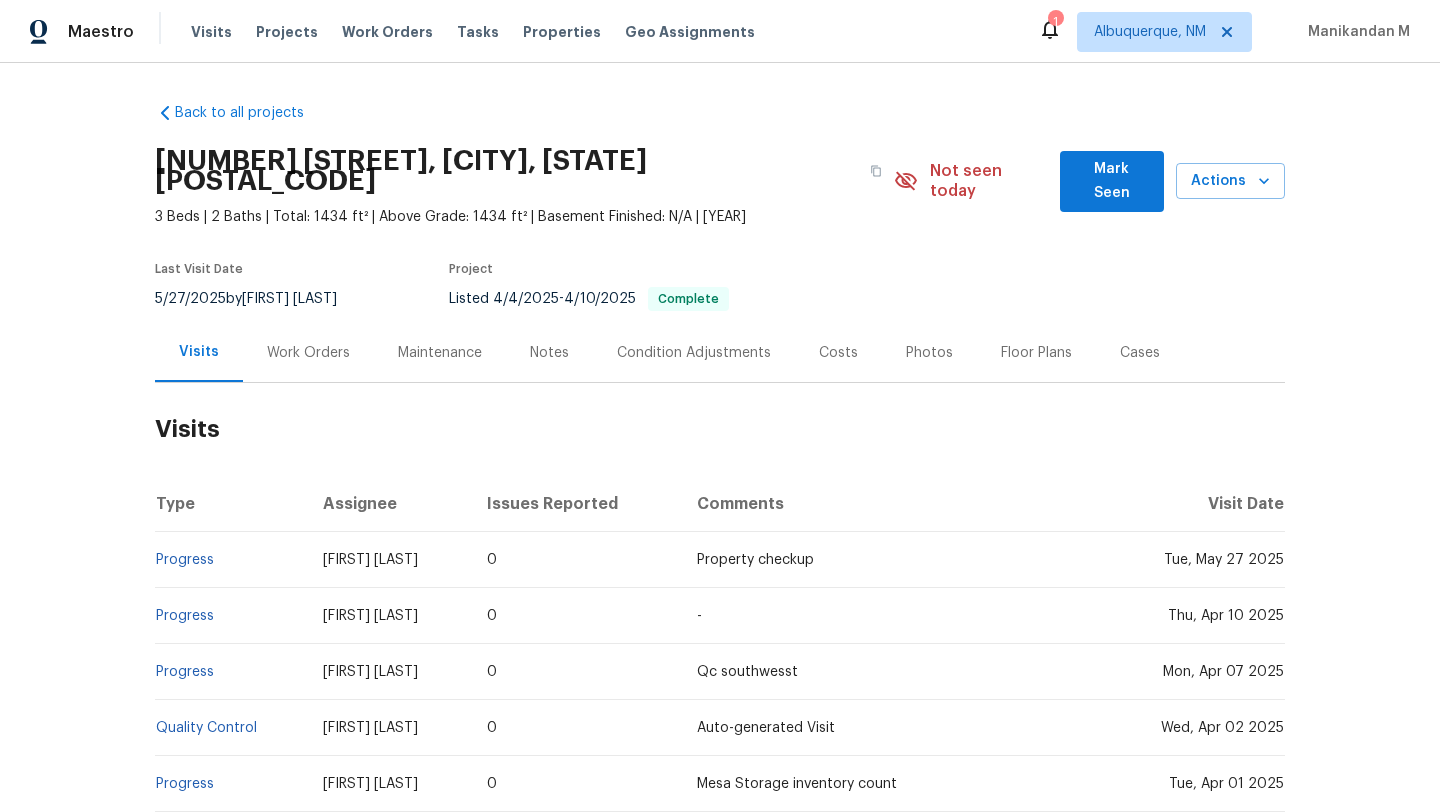 scroll, scrollTop: 0, scrollLeft: 0, axis: both 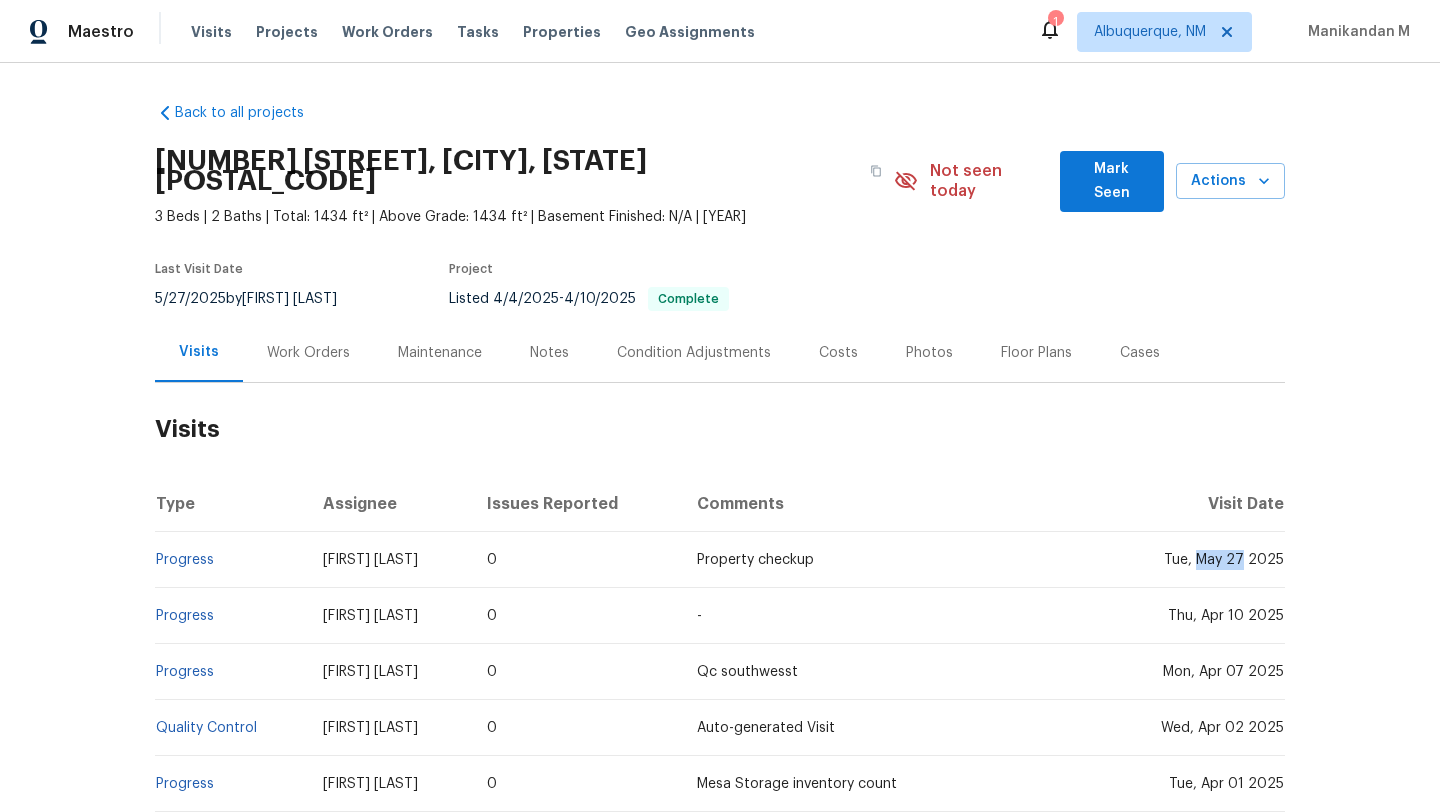 drag, startPoint x: 1194, startPoint y: 539, endPoint x: 1240, endPoint y: 541, distance: 46.043457 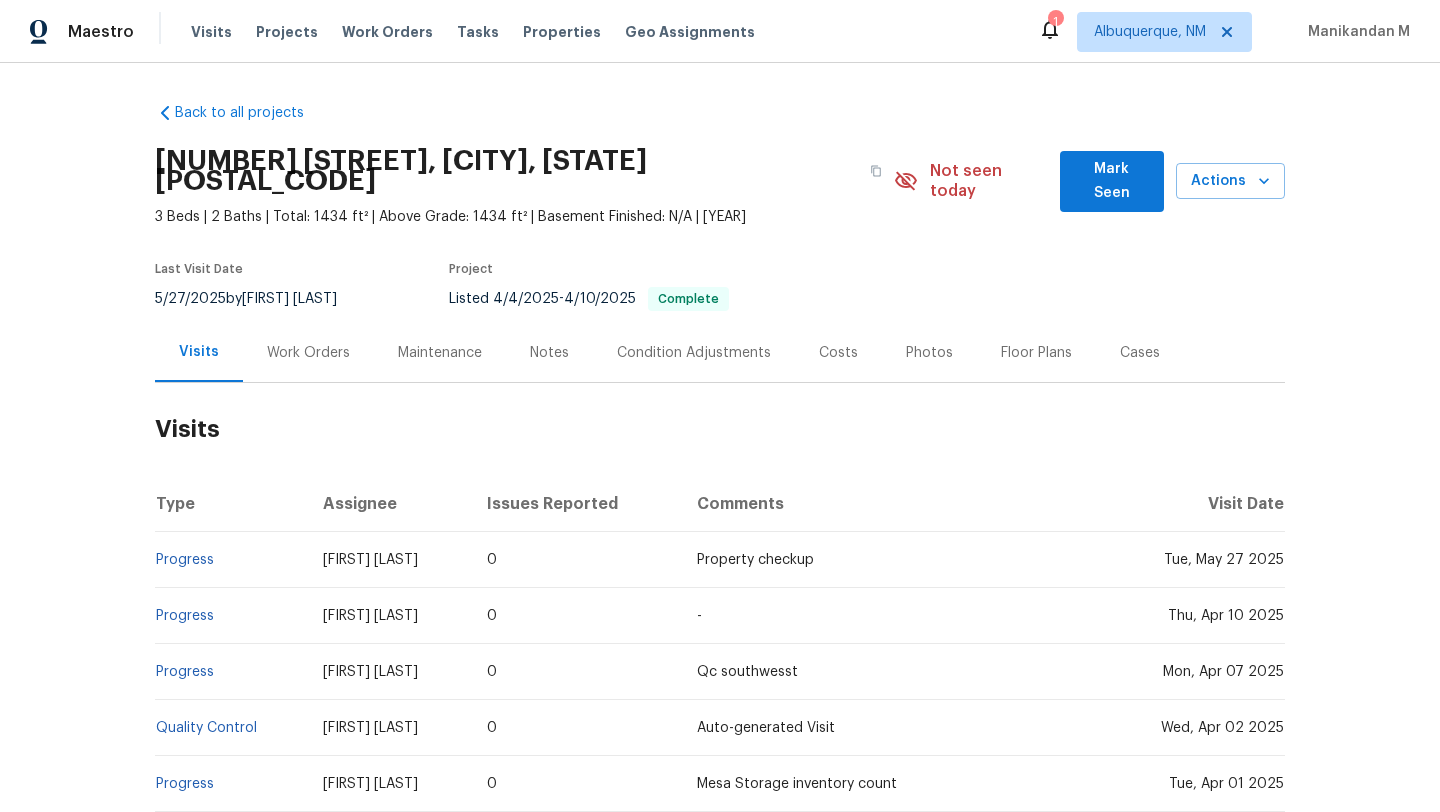 click on "Work Orders" at bounding box center [308, 352] 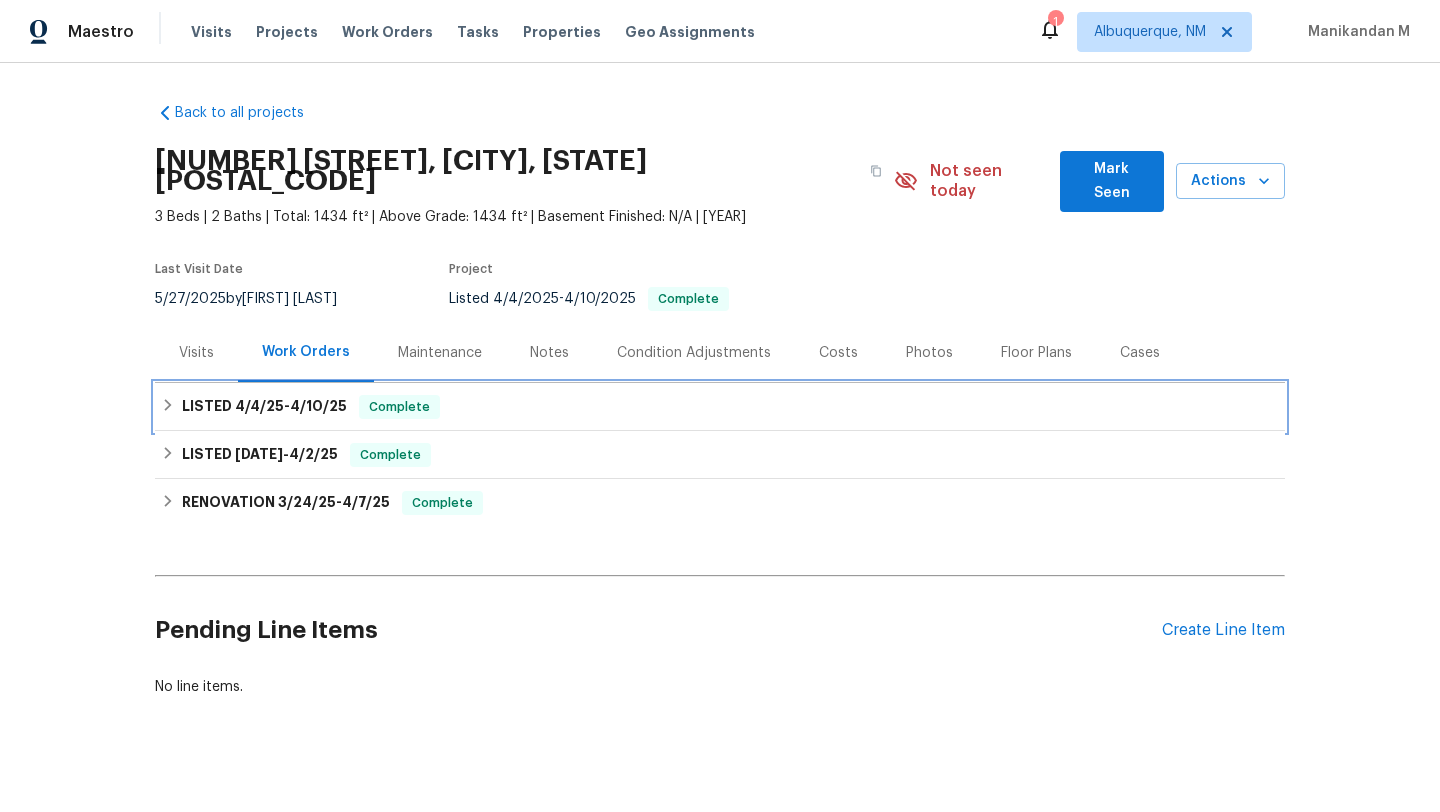 click on "4/10/25" at bounding box center (318, 406) 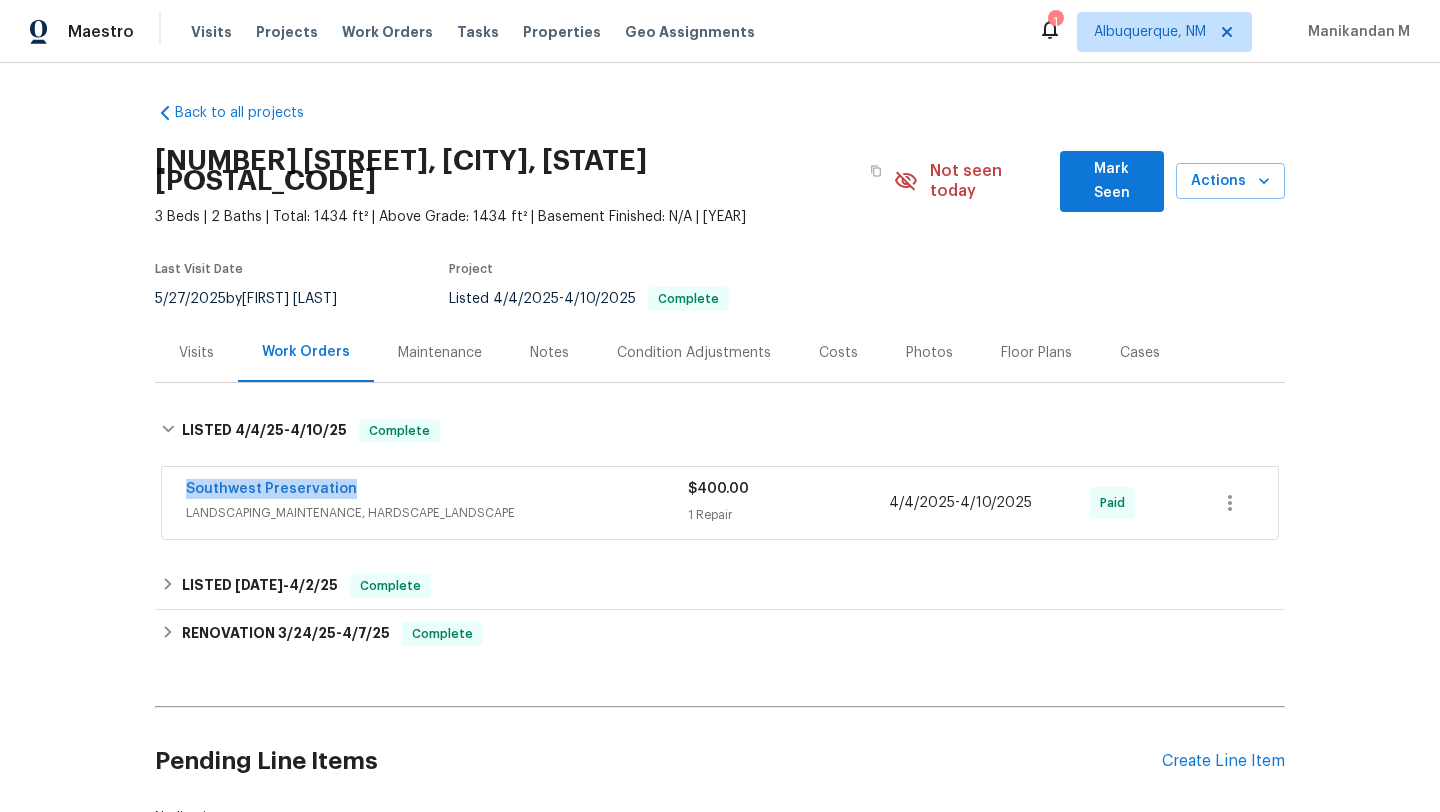 drag, startPoint x: 171, startPoint y: 475, endPoint x: 338, endPoint y: 474, distance: 167.00299 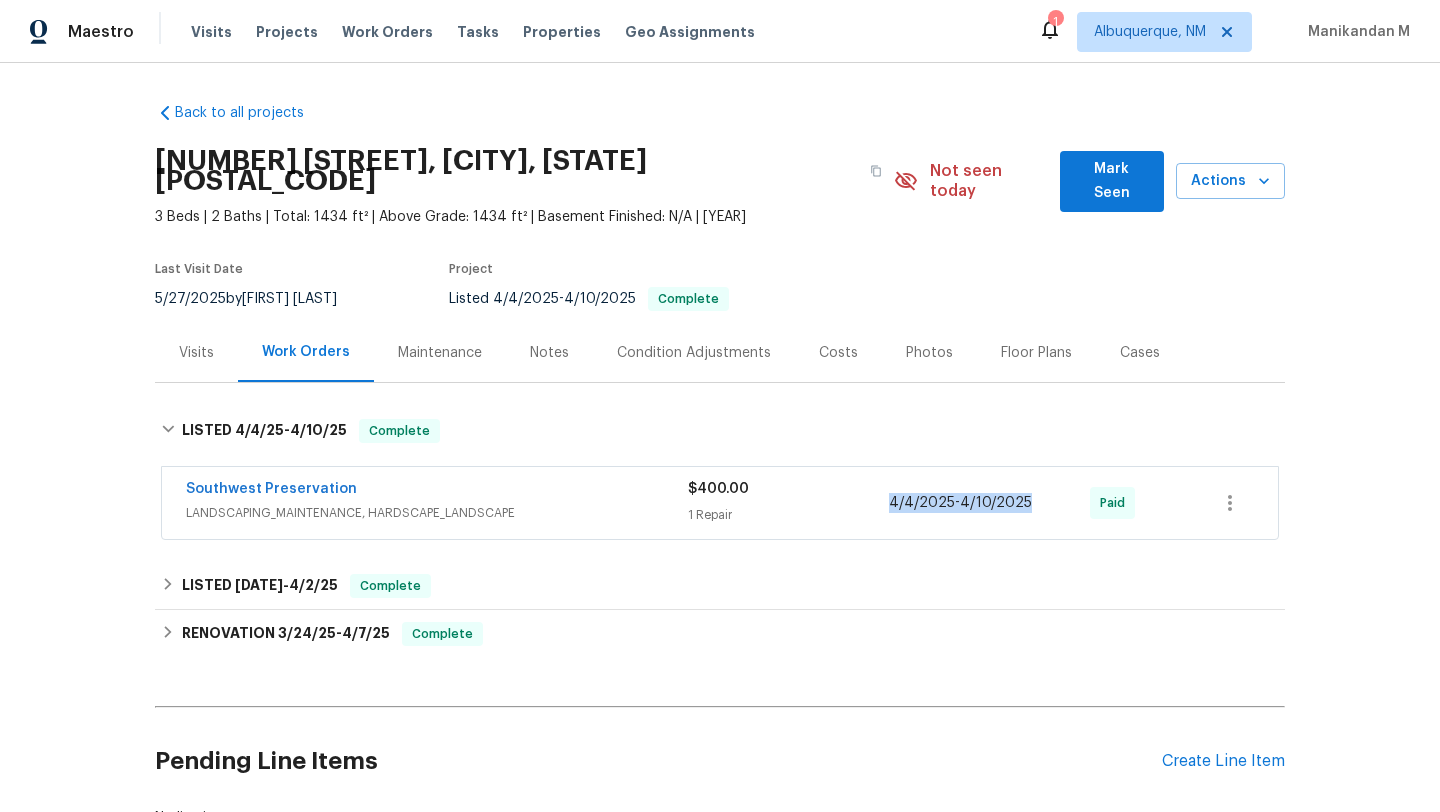 drag, startPoint x: 882, startPoint y: 485, endPoint x: 1023, endPoint y: 488, distance: 141.0319 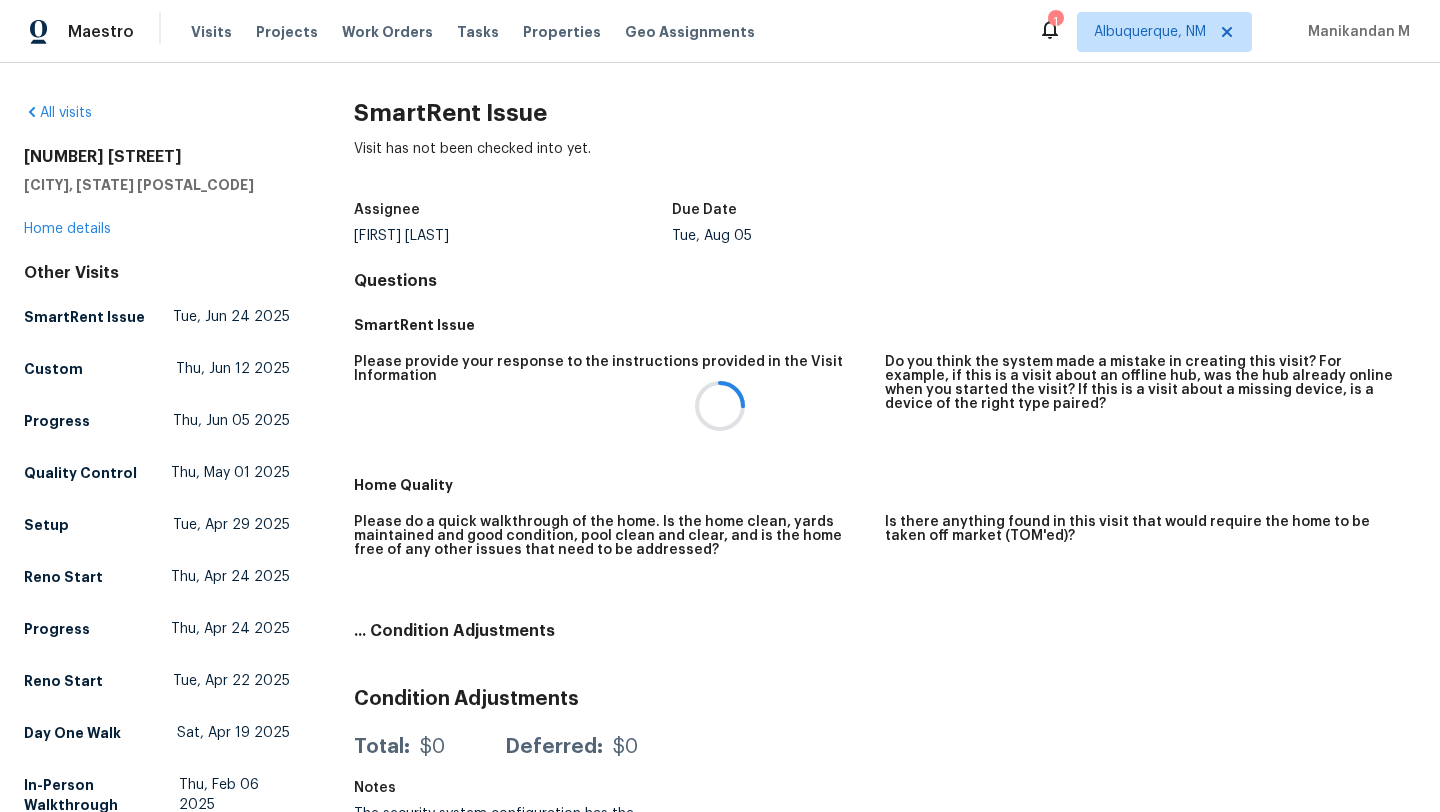 scroll, scrollTop: 0, scrollLeft: 0, axis: both 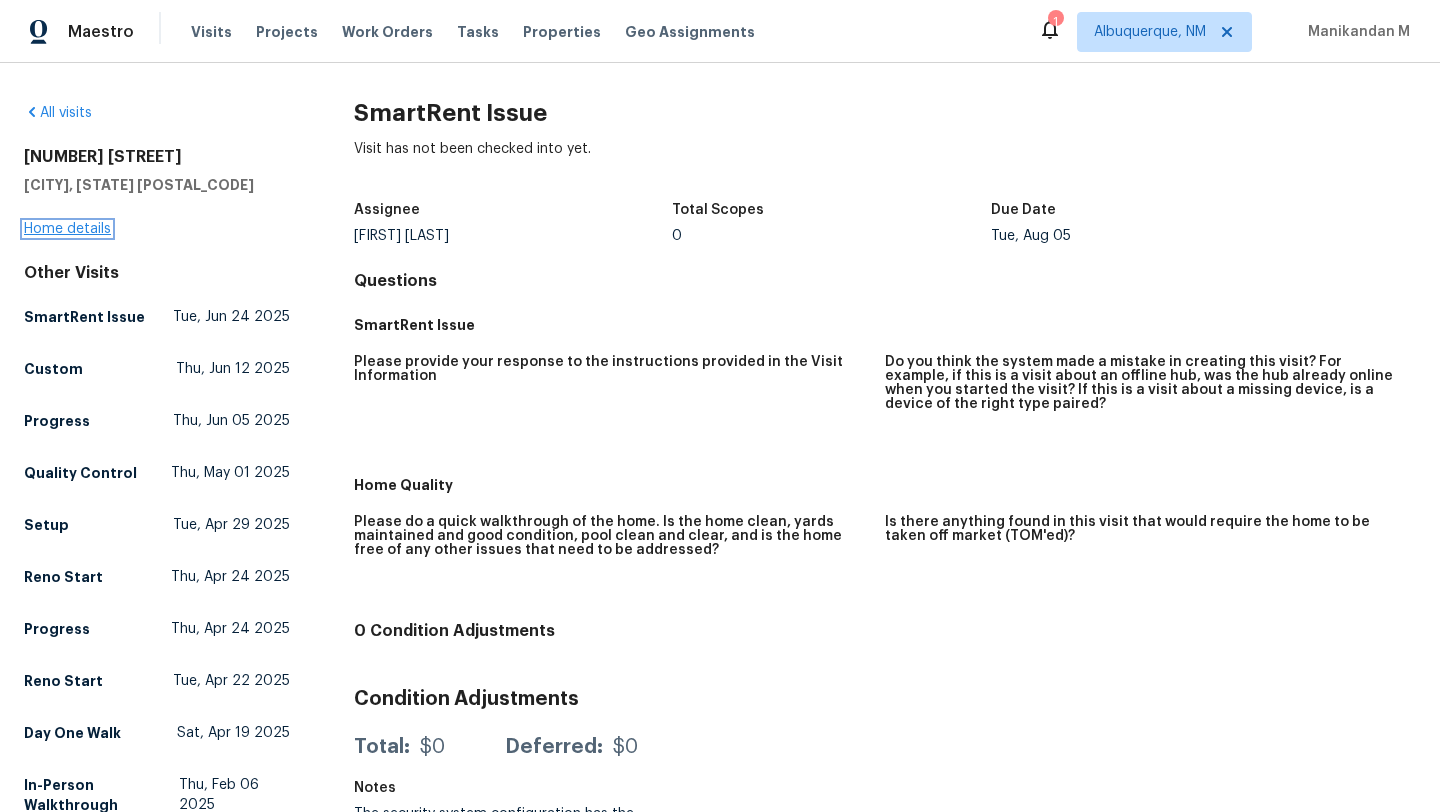 click on "Home details" at bounding box center (67, 229) 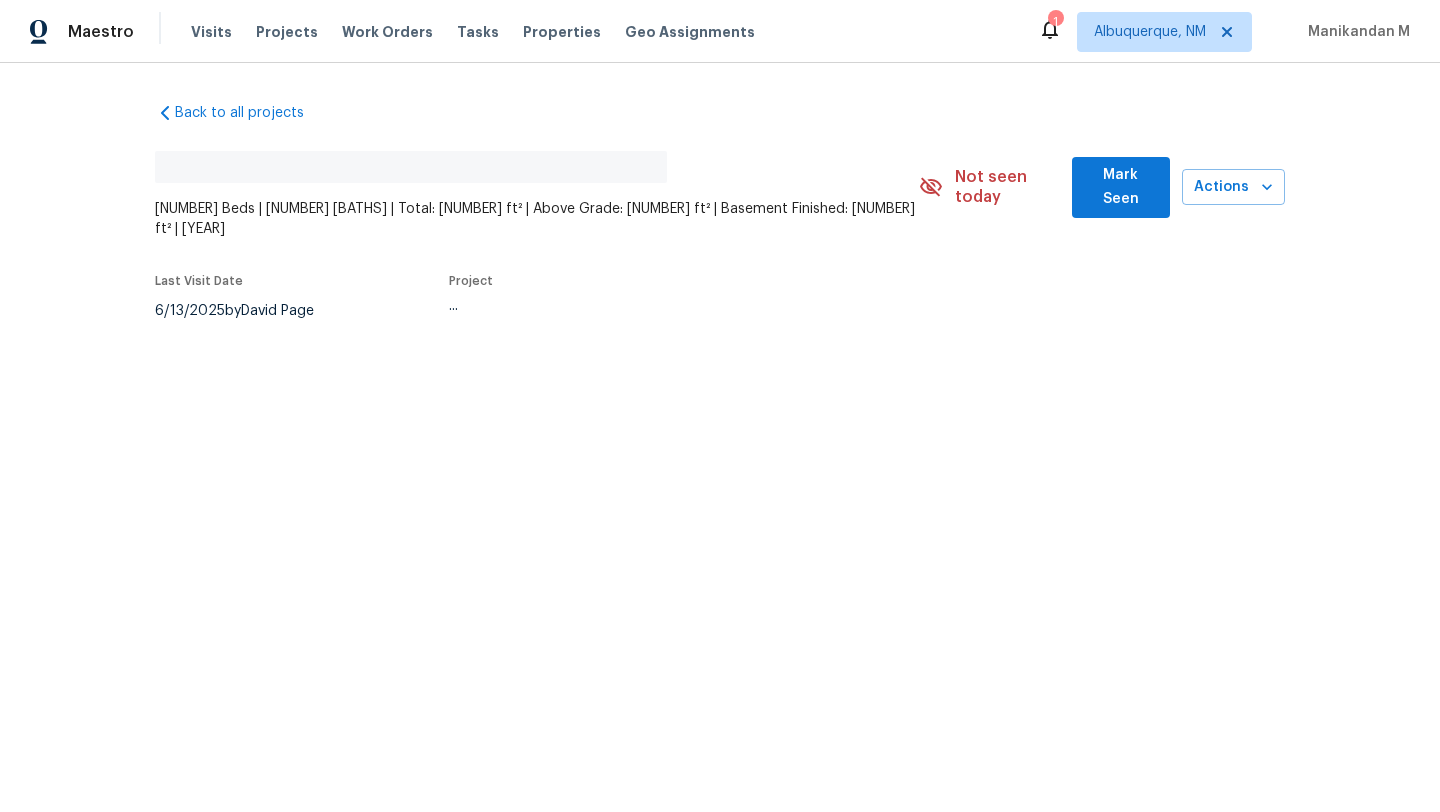 scroll, scrollTop: 0, scrollLeft: 0, axis: both 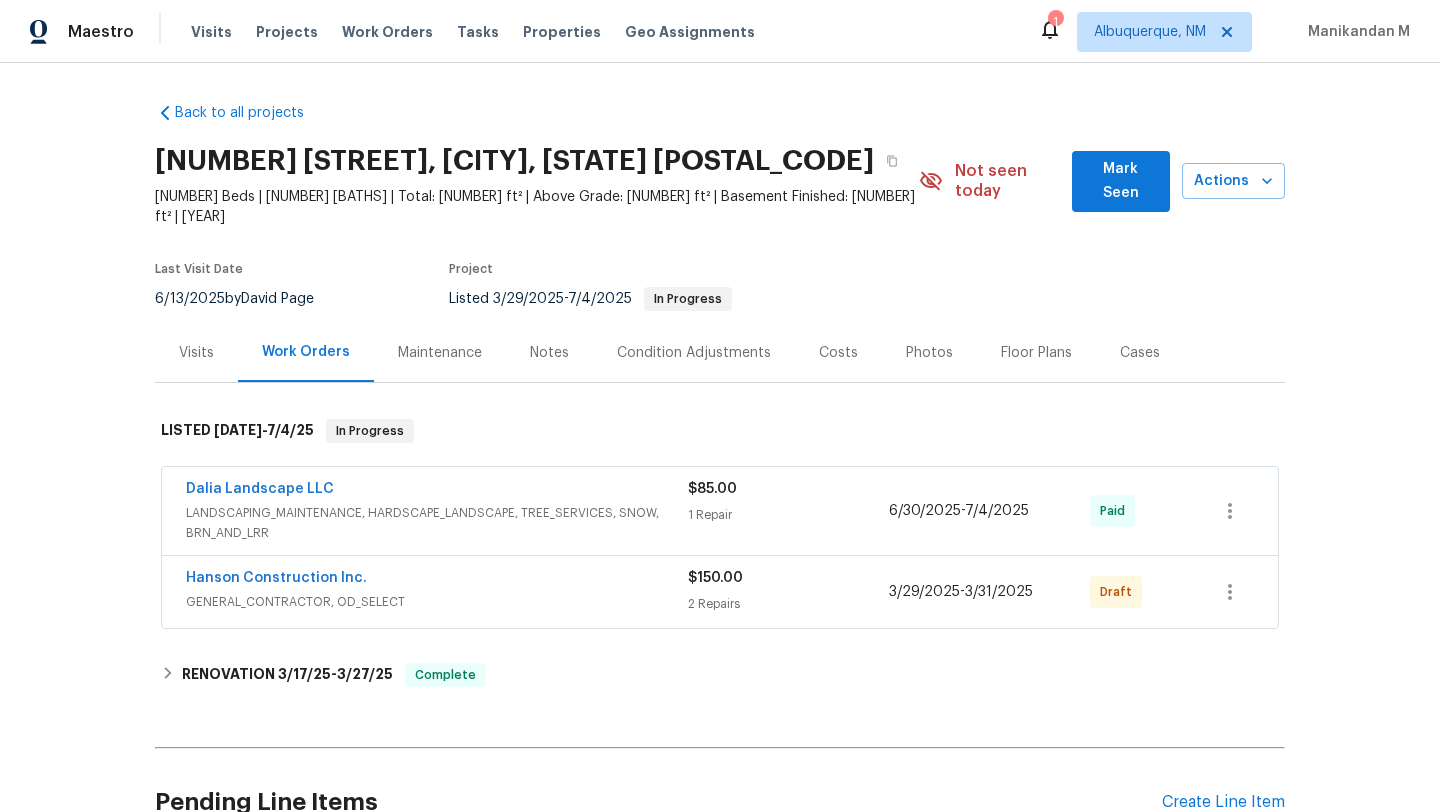 click on "Visits" at bounding box center (196, 353) 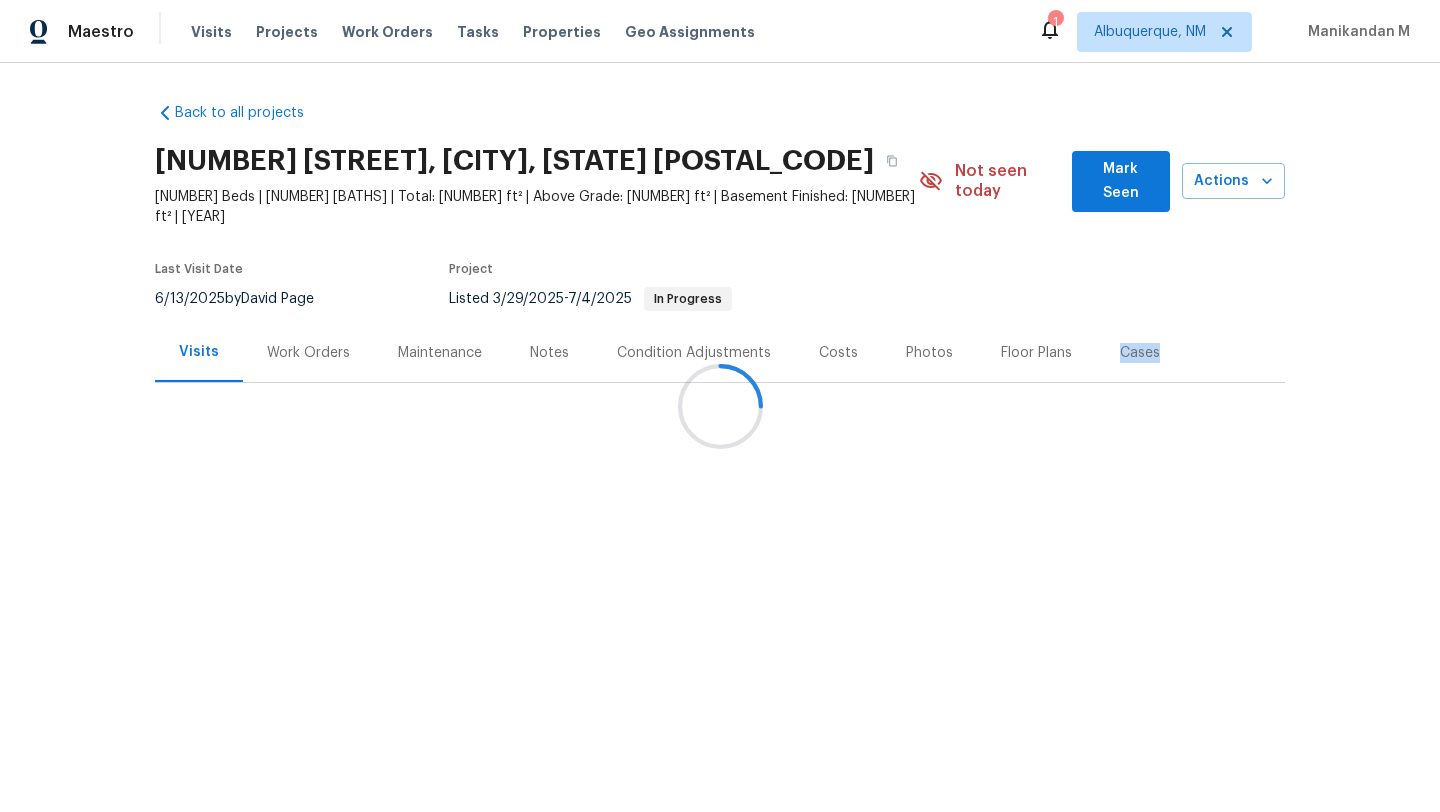 click at bounding box center (720, 406) 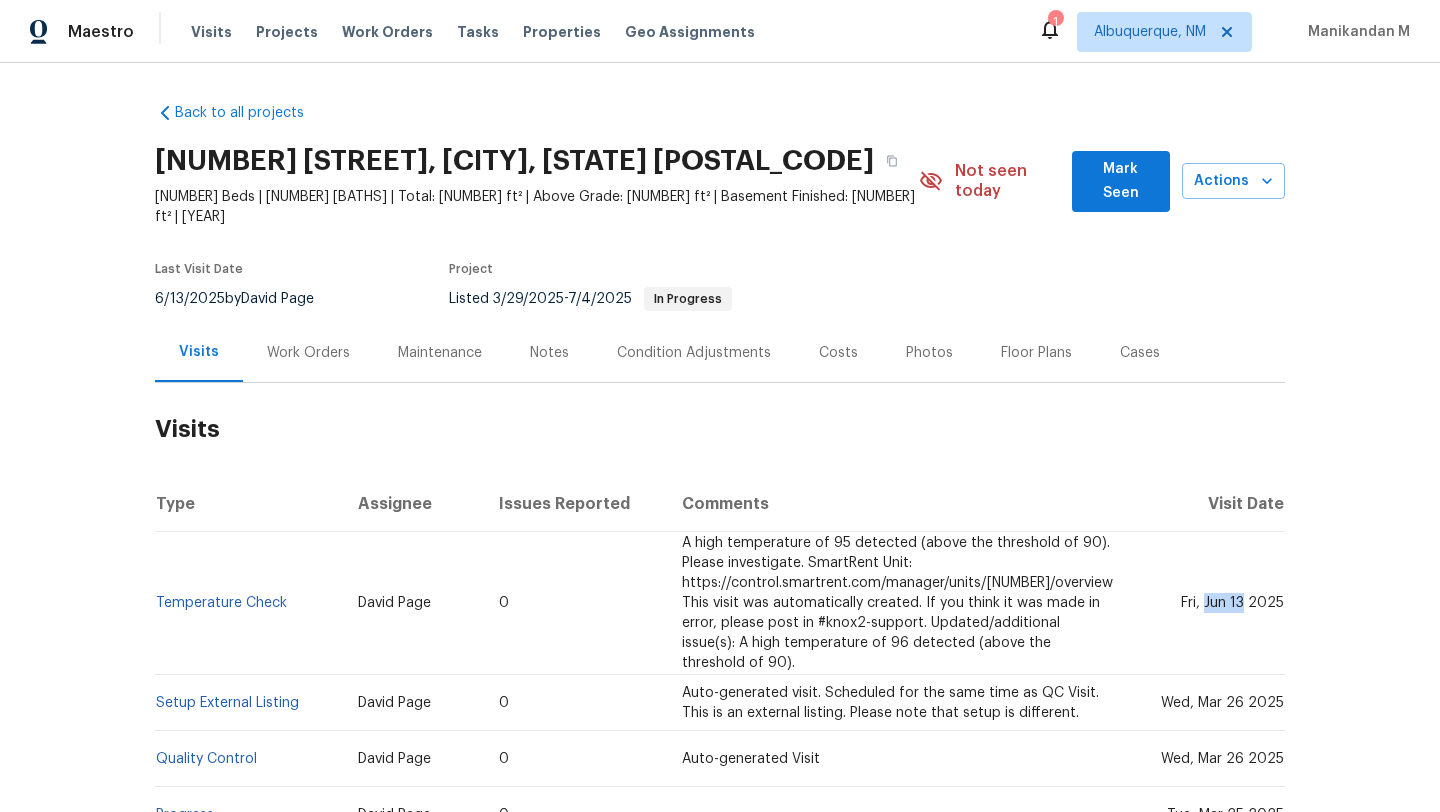 drag, startPoint x: 1199, startPoint y: 587, endPoint x: 1239, endPoint y: 588, distance: 40.012497 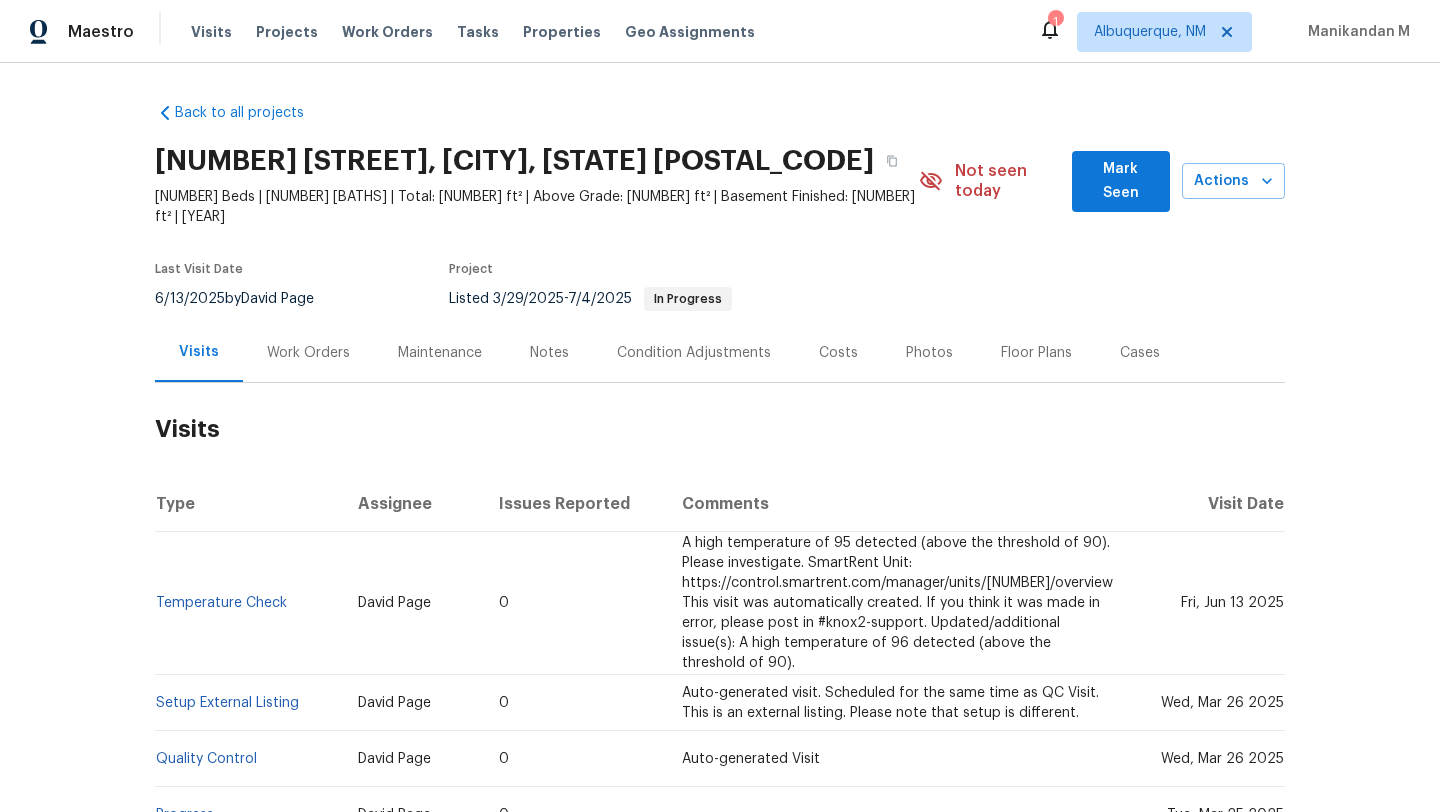 click on "Work Orders" at bounding box center [308, 352] 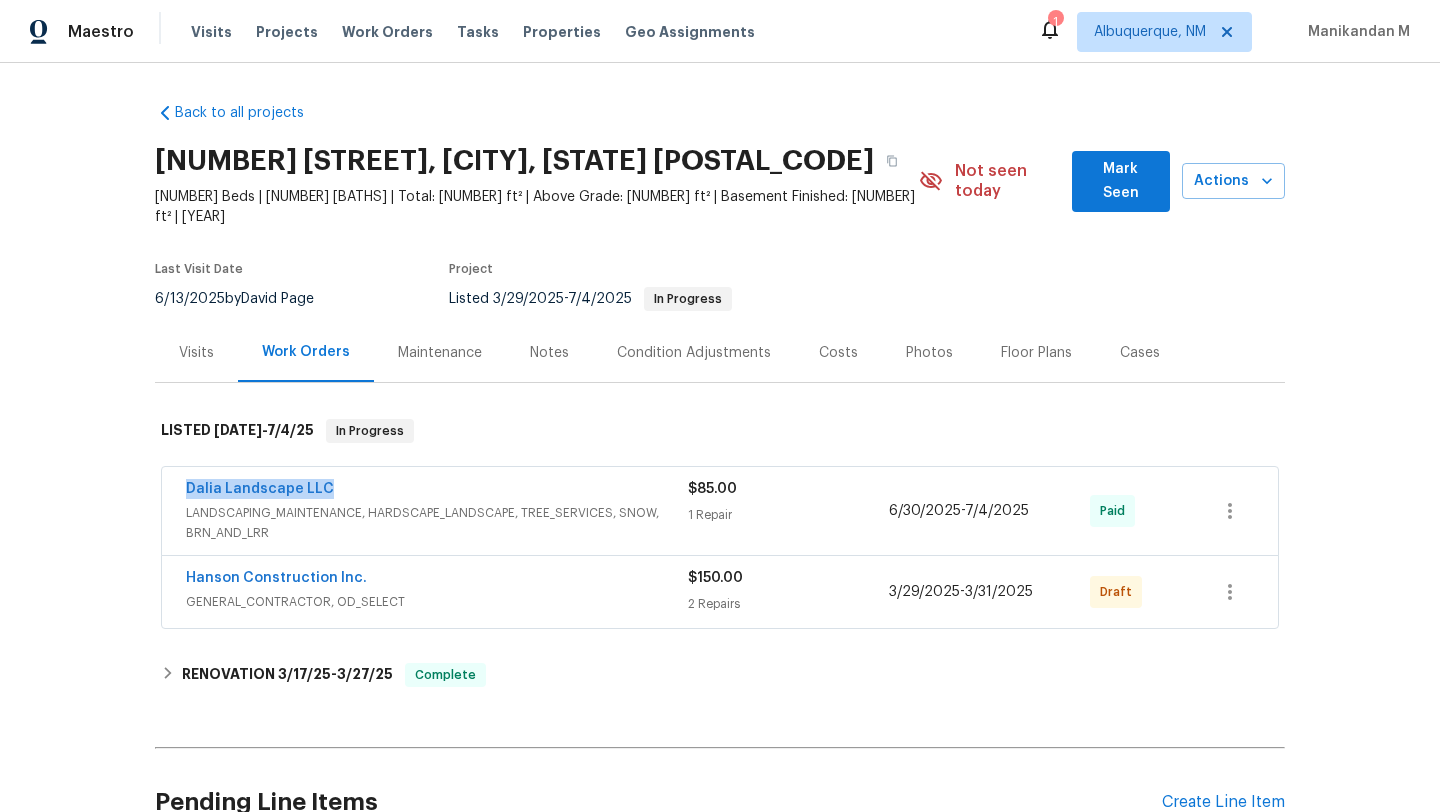 drag, startPoint x: 163, startPoint y: 476, endPoint x: 373, endPoint y: 474, distance: 210.00952 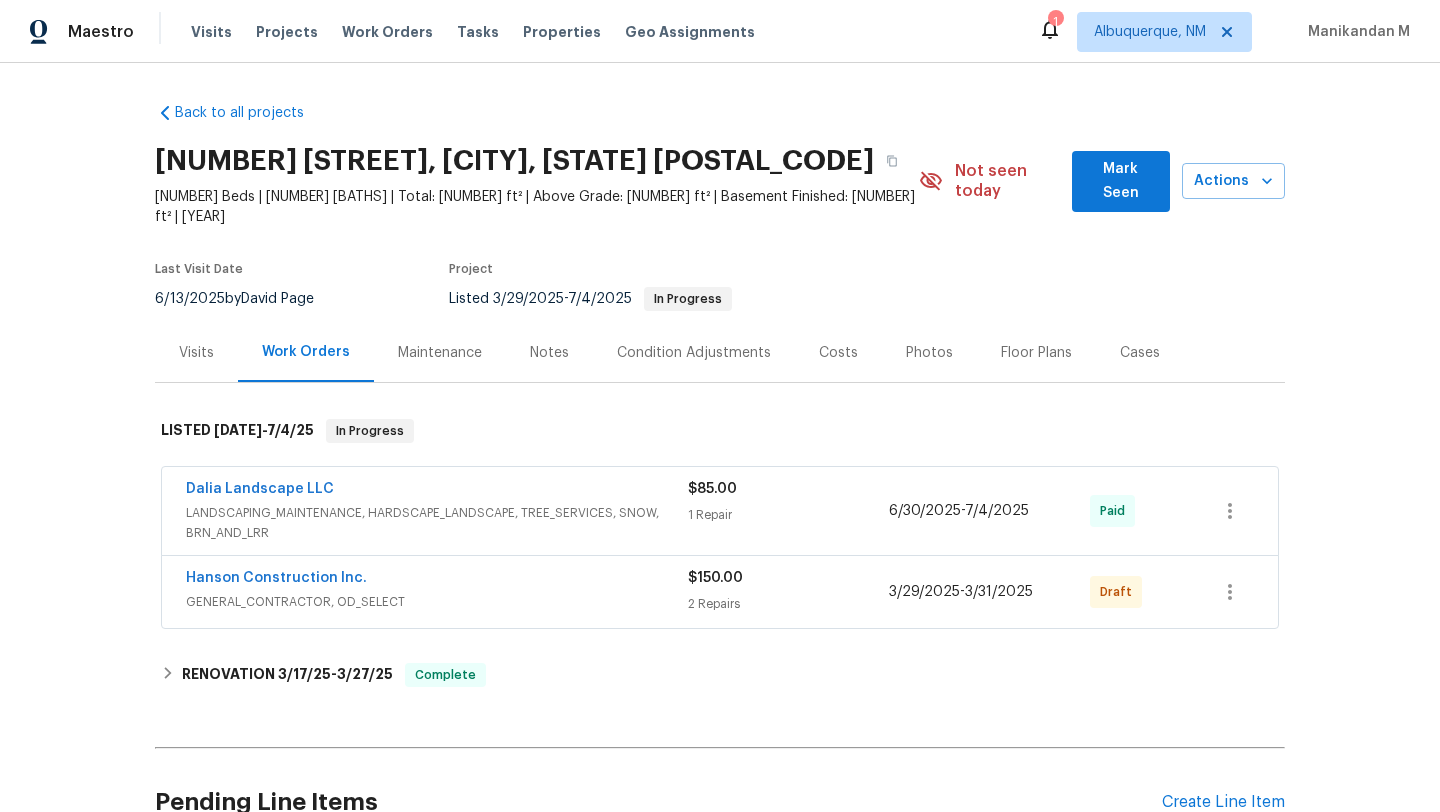 click on "$85.00" at bounding box center (788, 489) 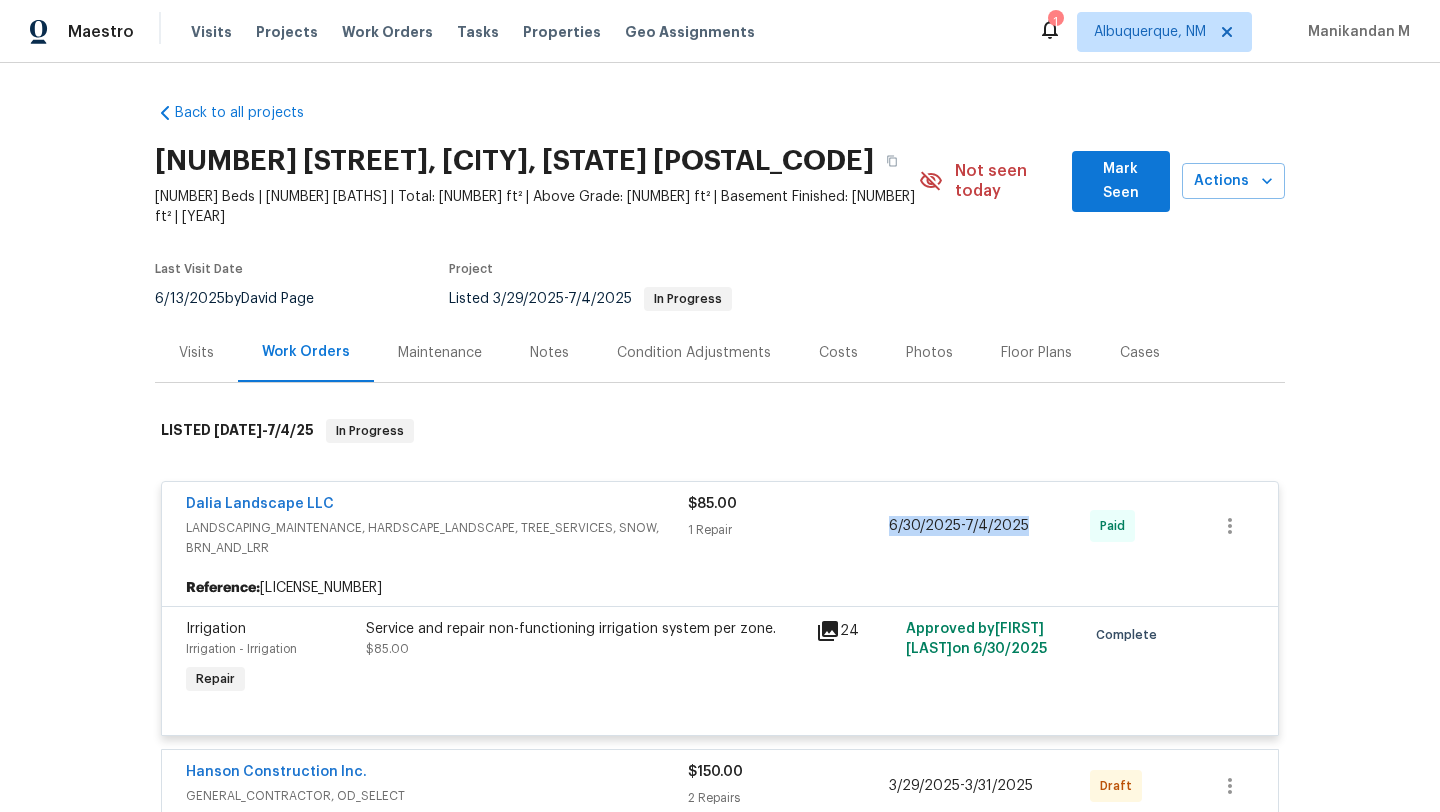 copy on "[DATE]  -  [DATE]" 